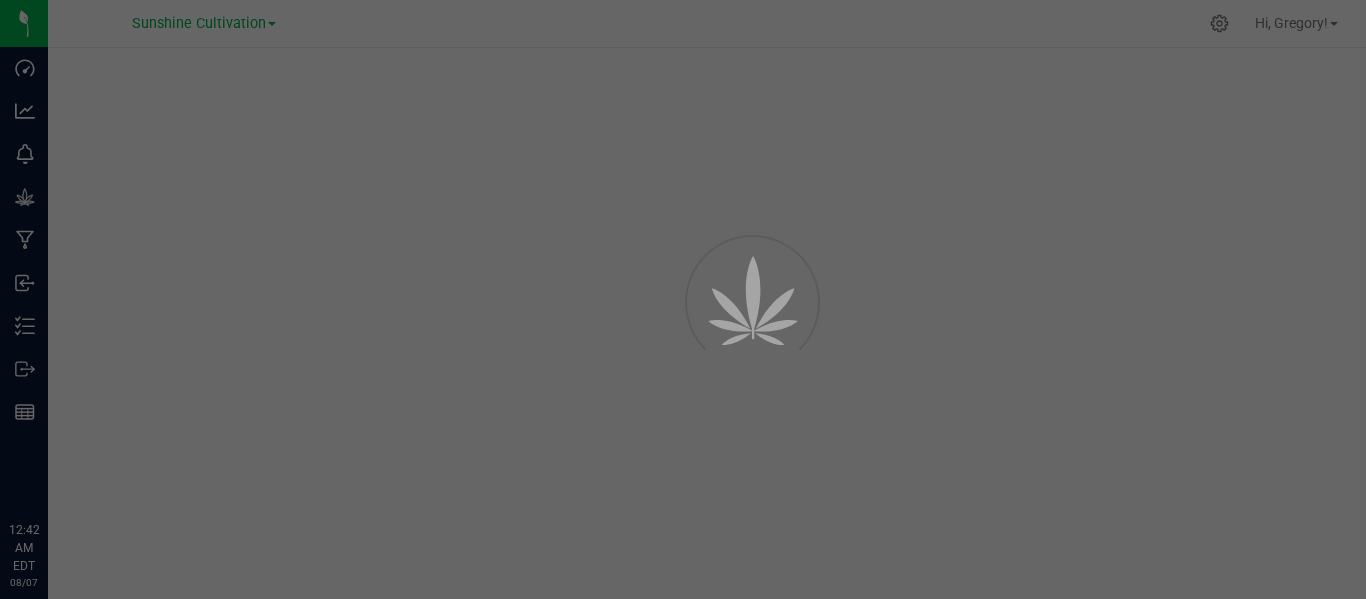 scroll, scrollTop: 0, scrollLeft: 0, axis: both 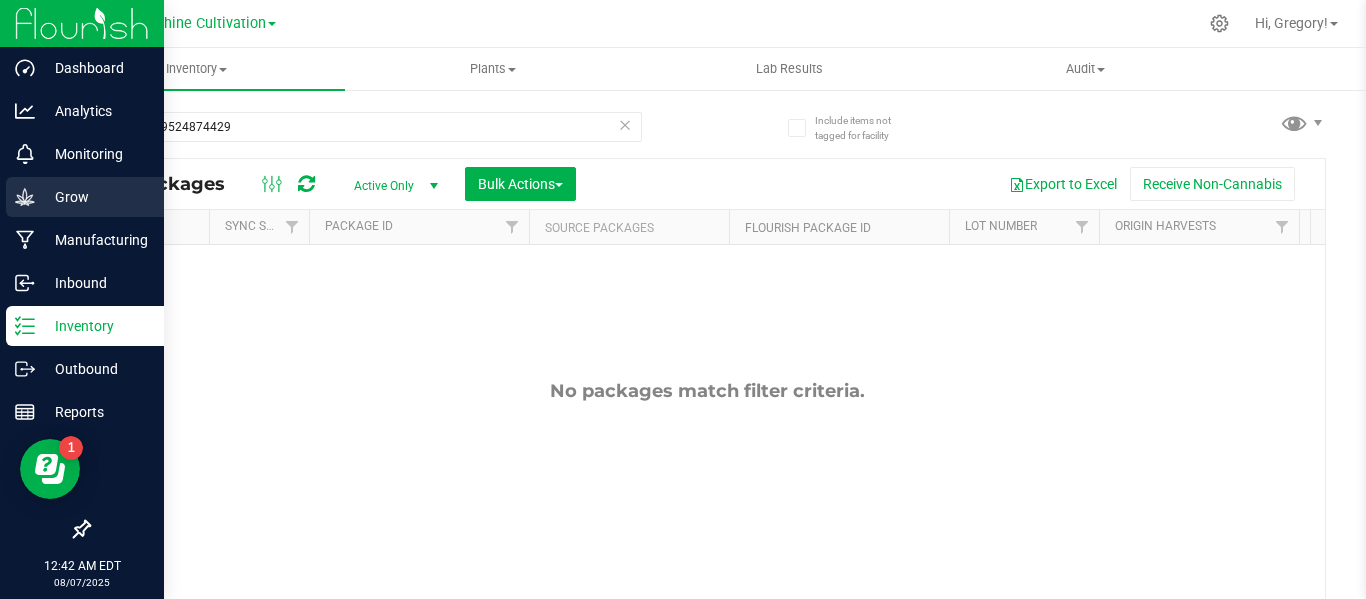 click on "Grow" at bounding box center (85, 197) 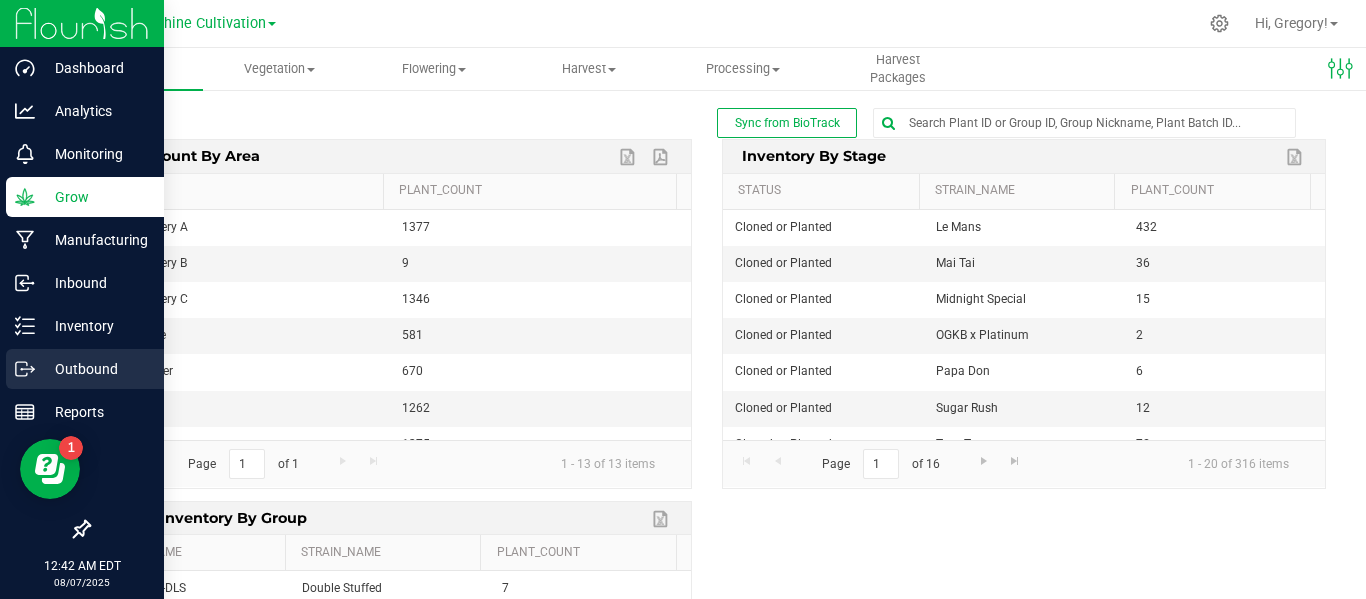 click on "Outbound" at bounding box center [95, 369] 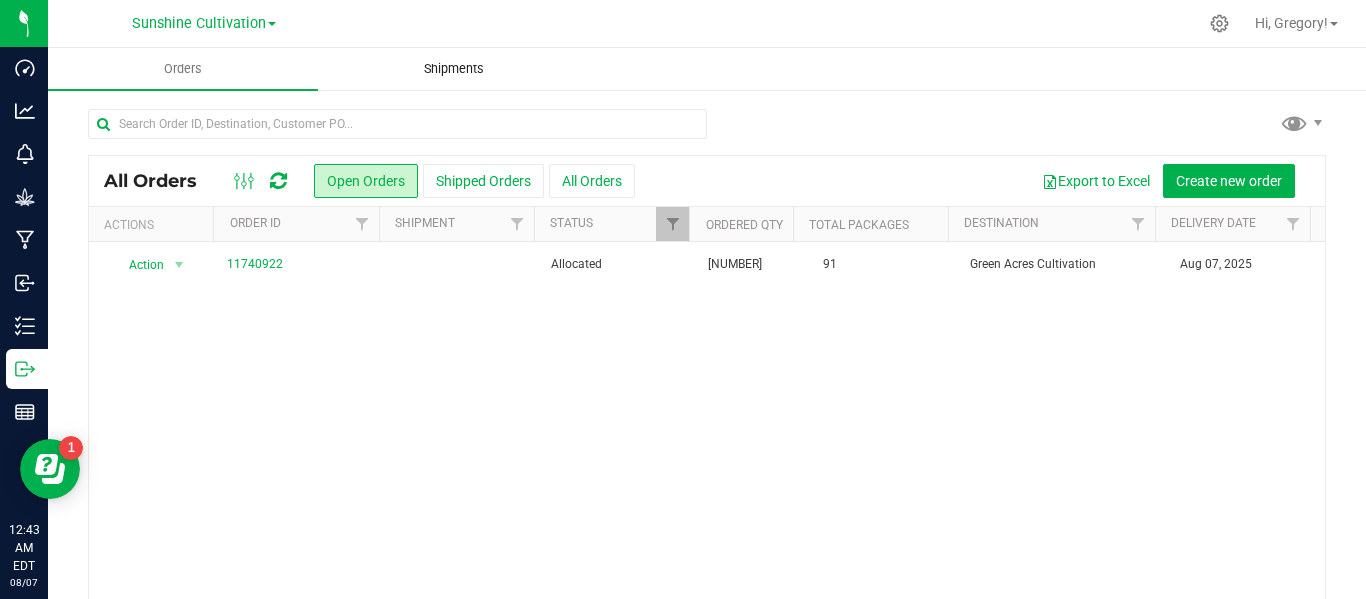 click on "Shipments" at bounding box center (454, 69) 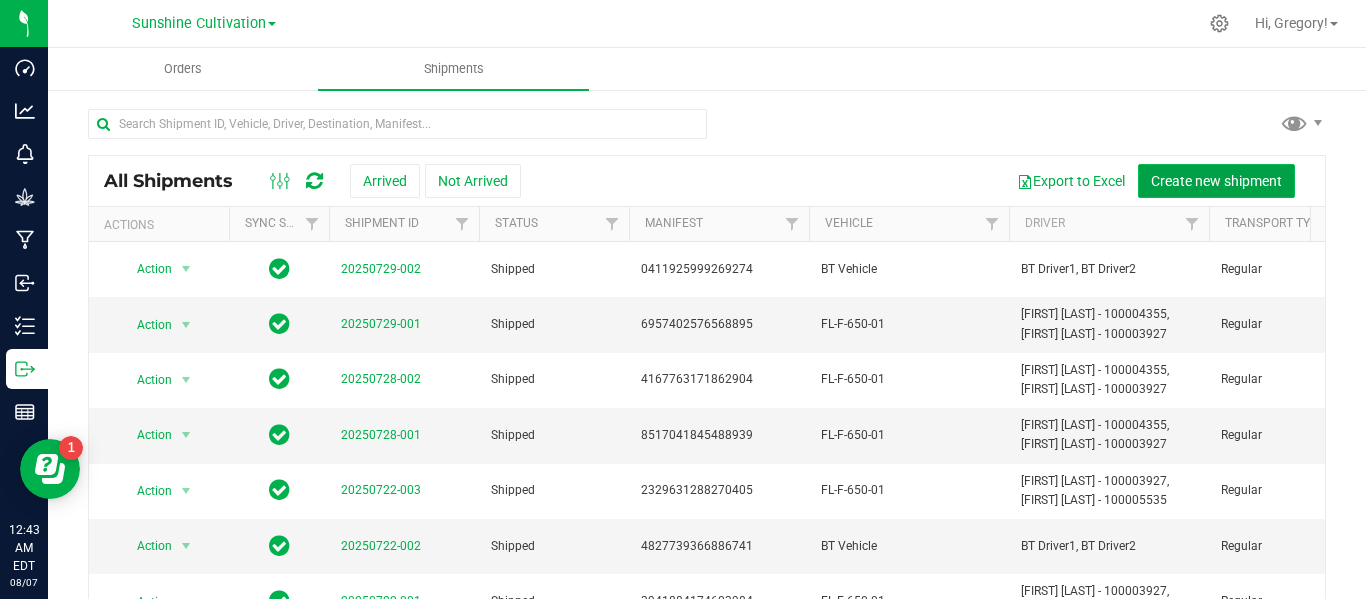 click on "Create new shipment" at bounding box center (1216, 181) 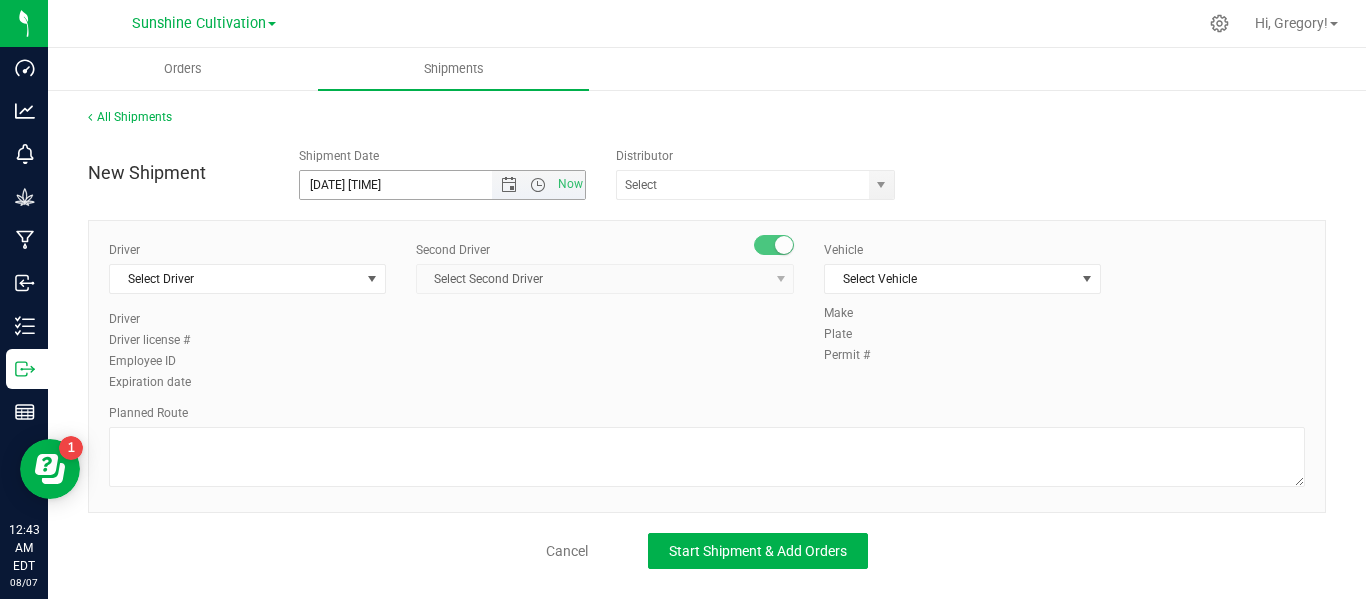 click on "Now" at bounding box center (539, 185) 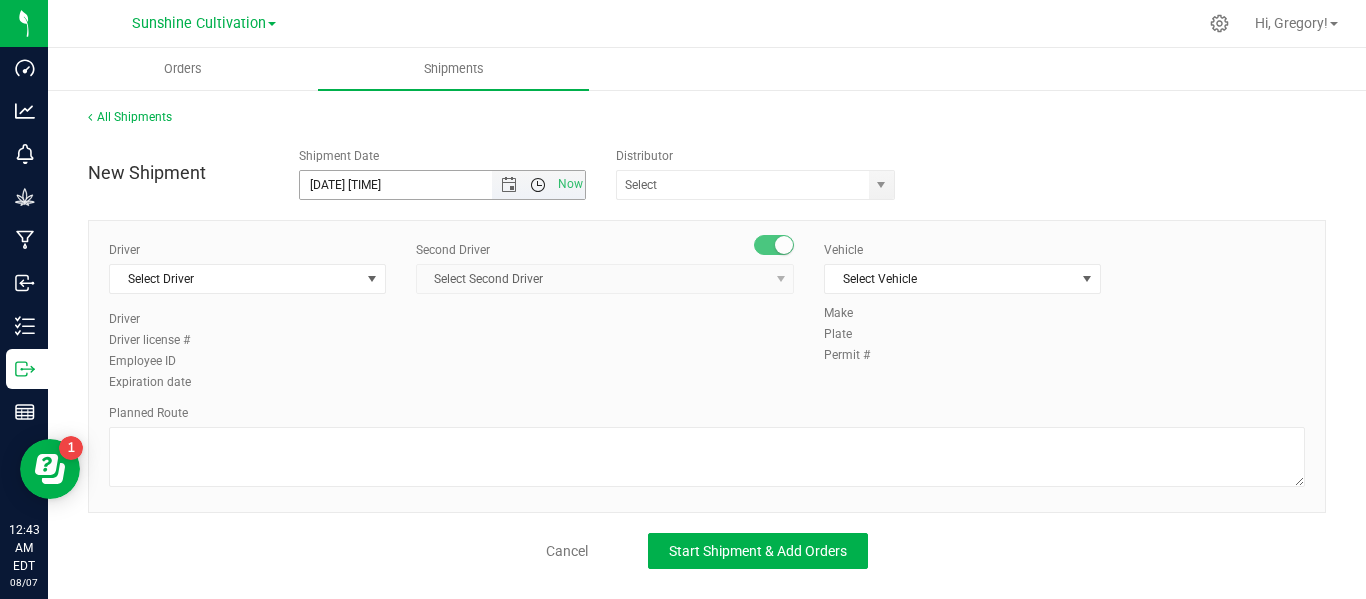 click at bounding box center (538, 185) 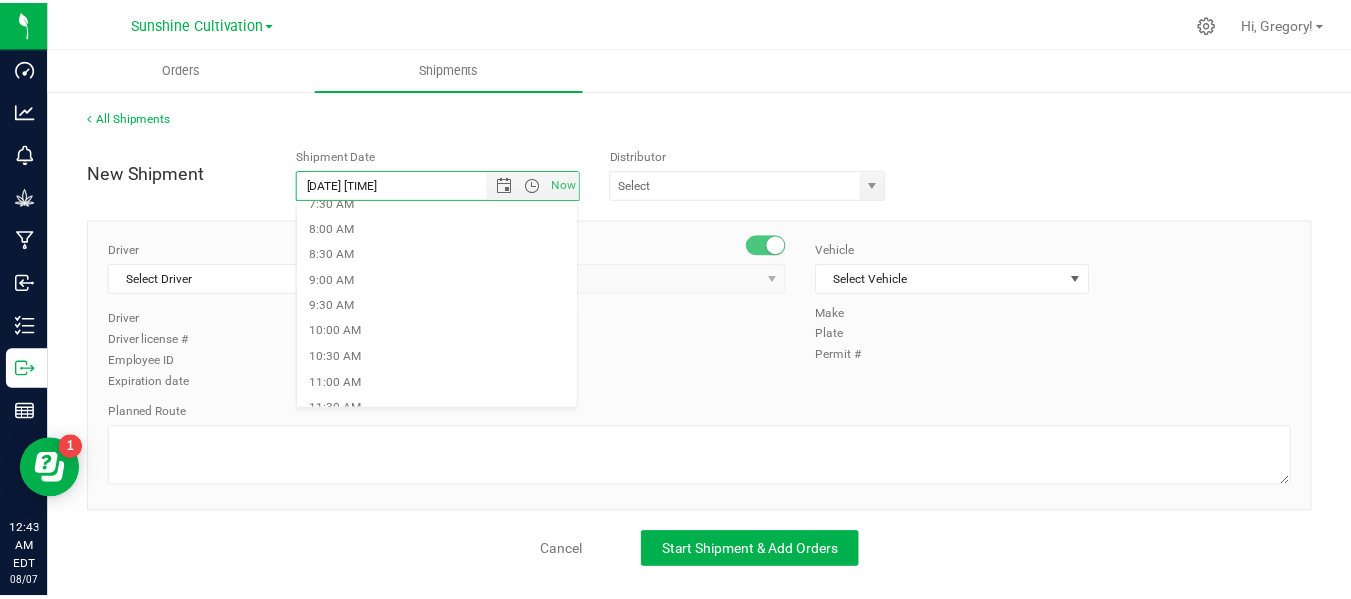 scroll, scrollTop: 406, scrollLeft: 0, axis: vertical 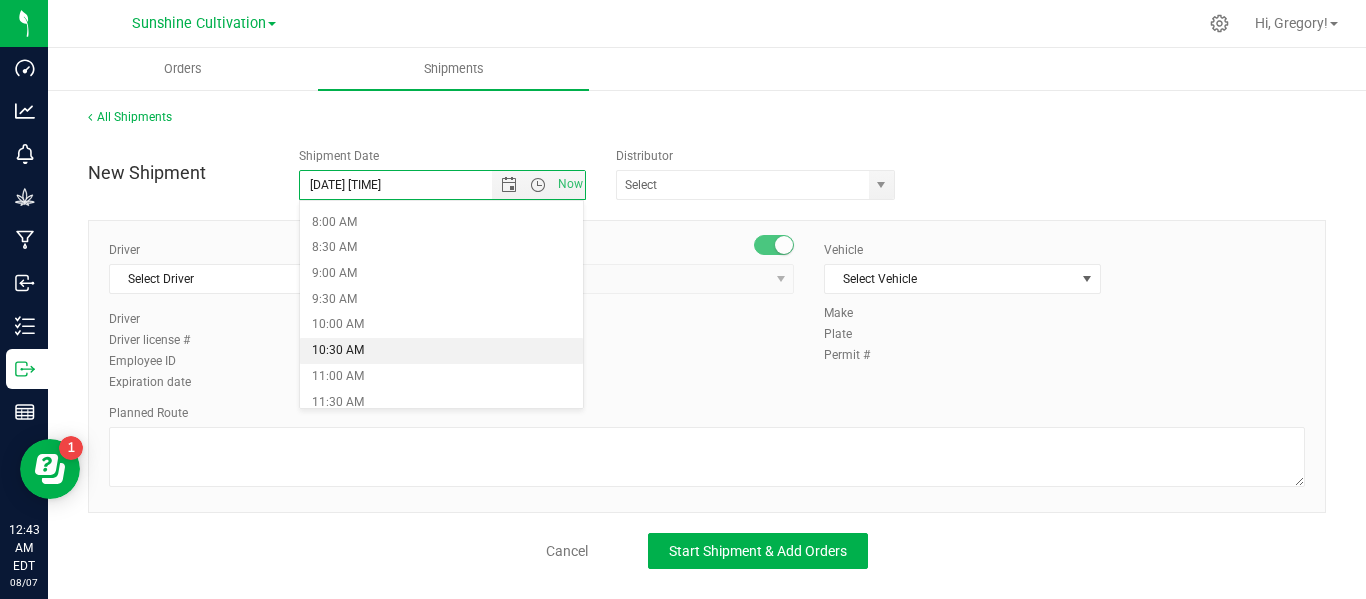 click on "10:30 AM" at bounding box center (441, 351) 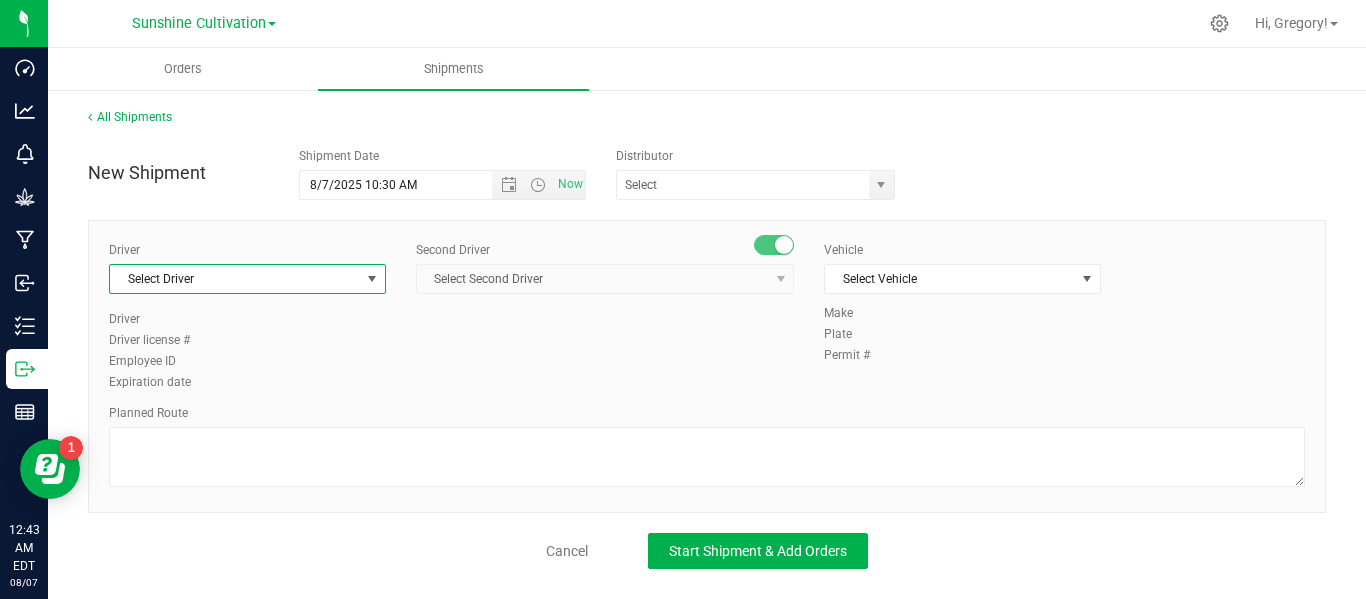click at bounding box center [372, 279] 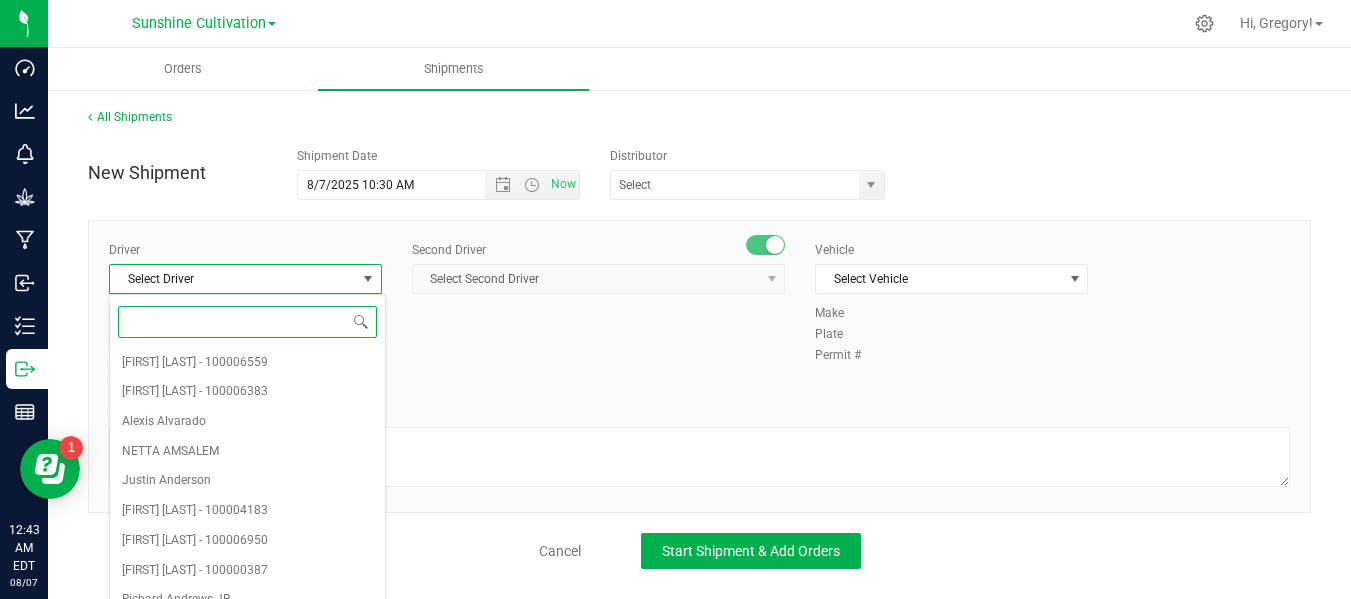 type on "I" 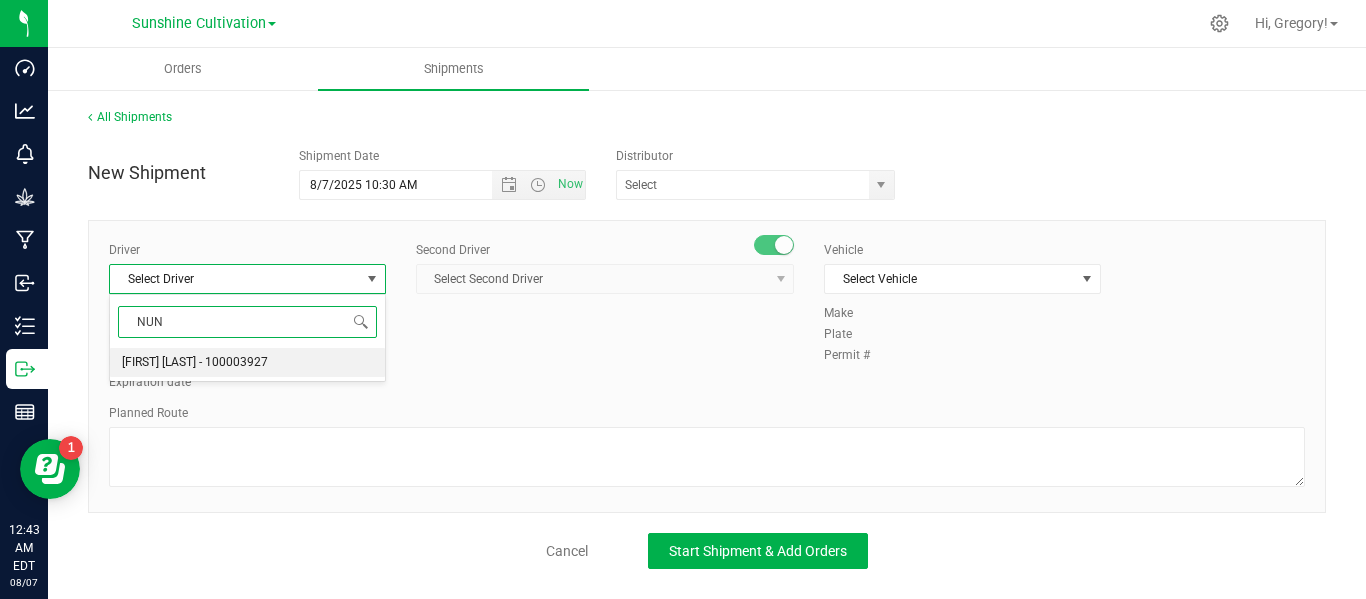 click on "[FIRST] [LAST] - 100003927" at bounding box center [195, 363] 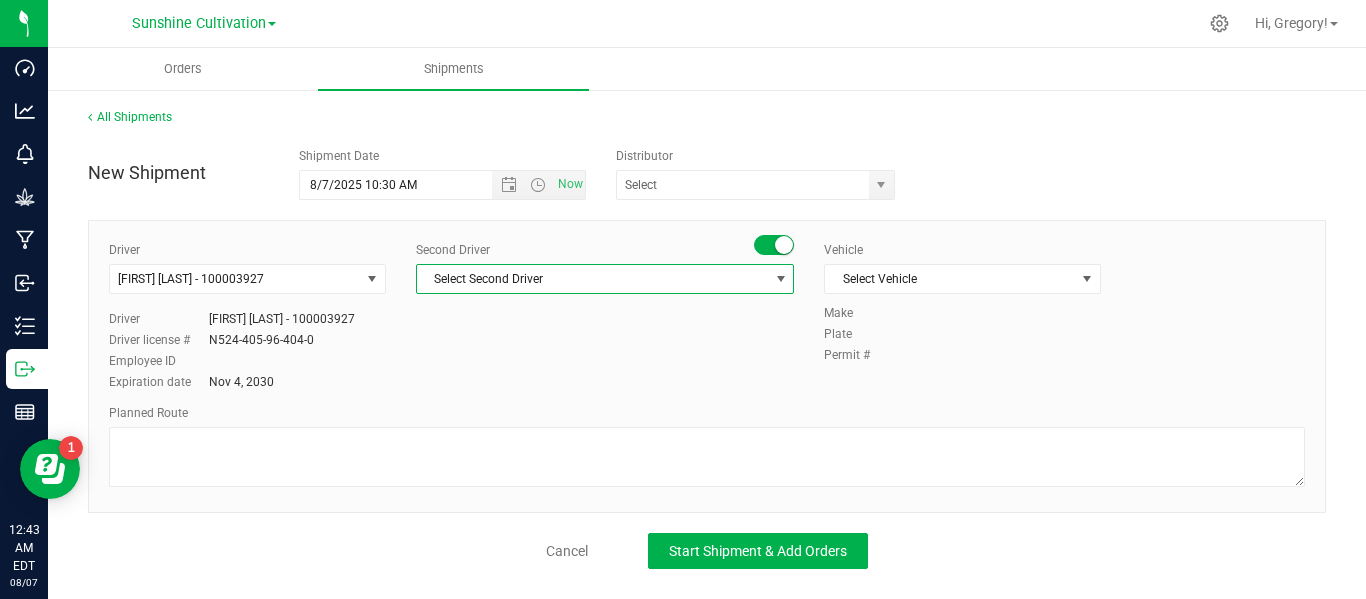 click on "Select Second Driver" at bounding box center [593, 279] 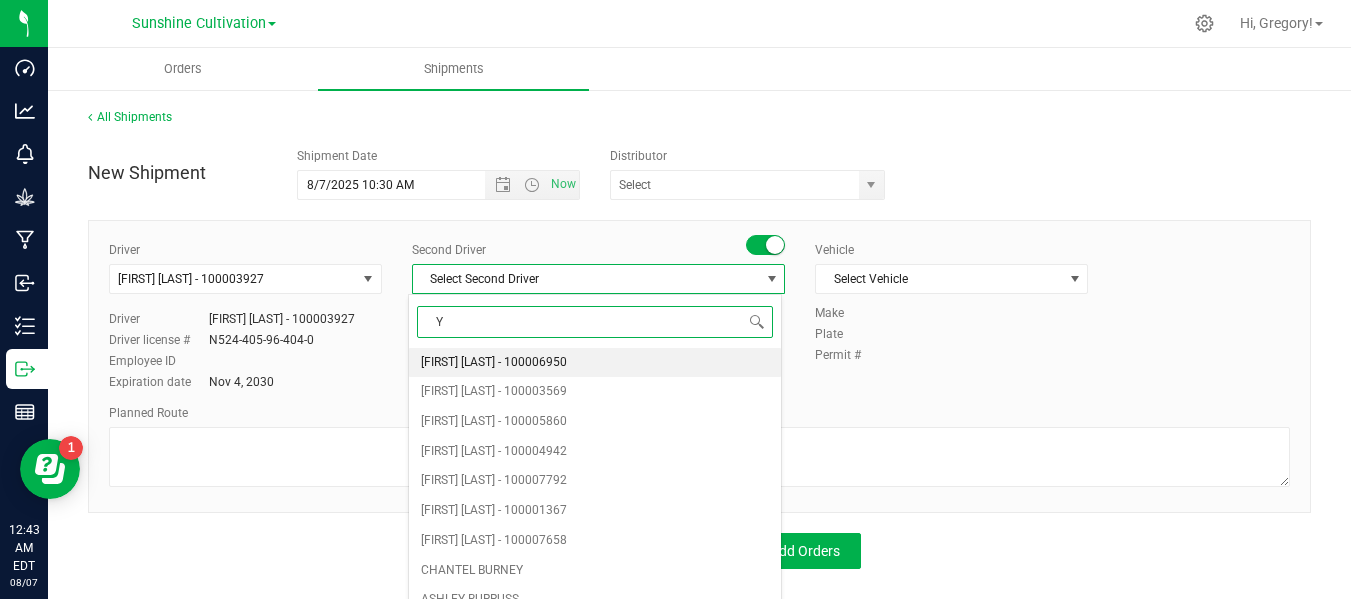 type on "YO" 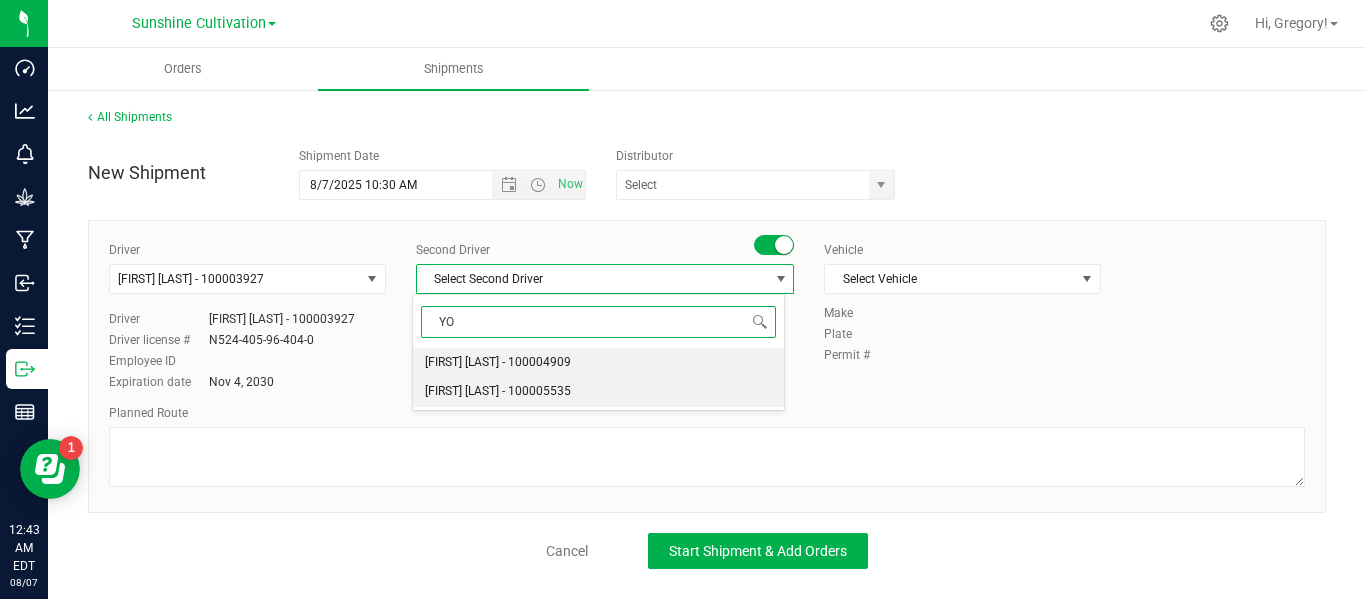 click on "[FIRST] [LAST] - 100005535" at bounding box center (498, 392) 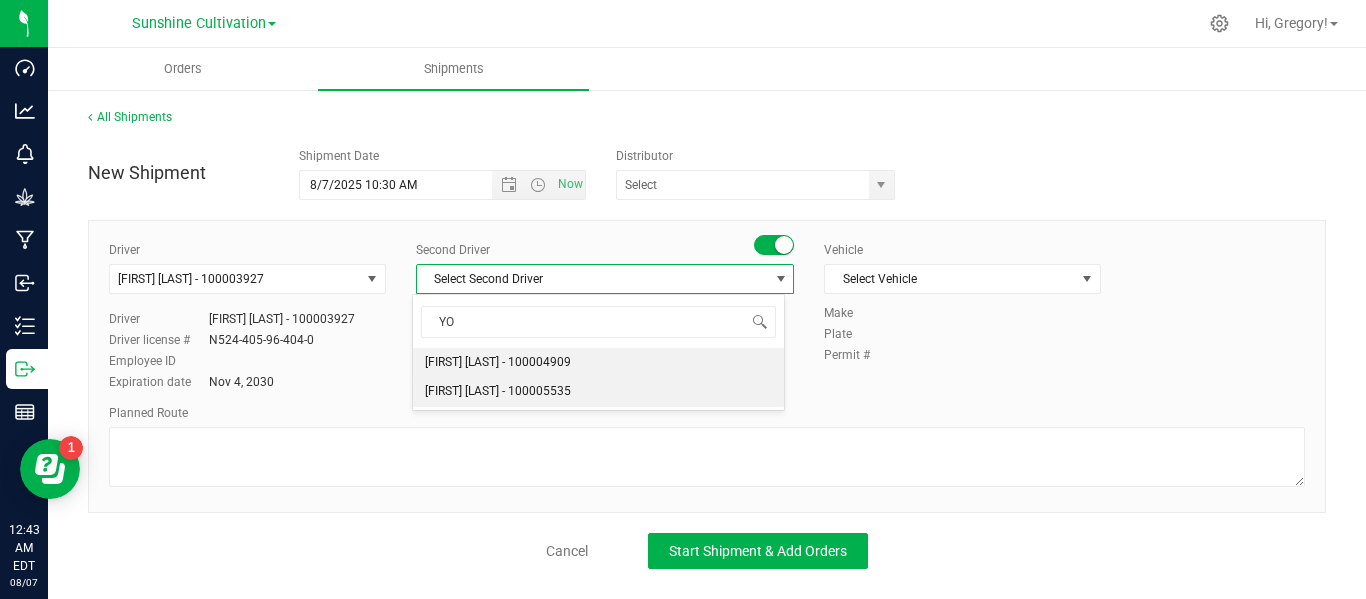 type 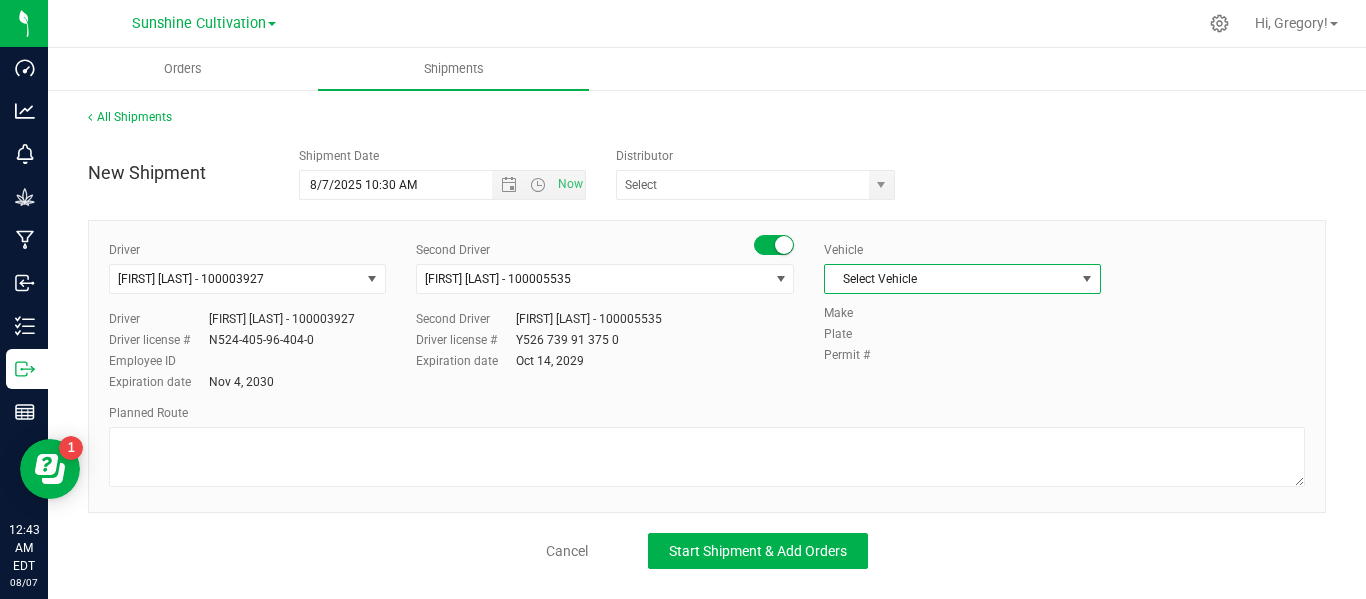 click on "Select Vehicle" at bounding box center [950, 279] 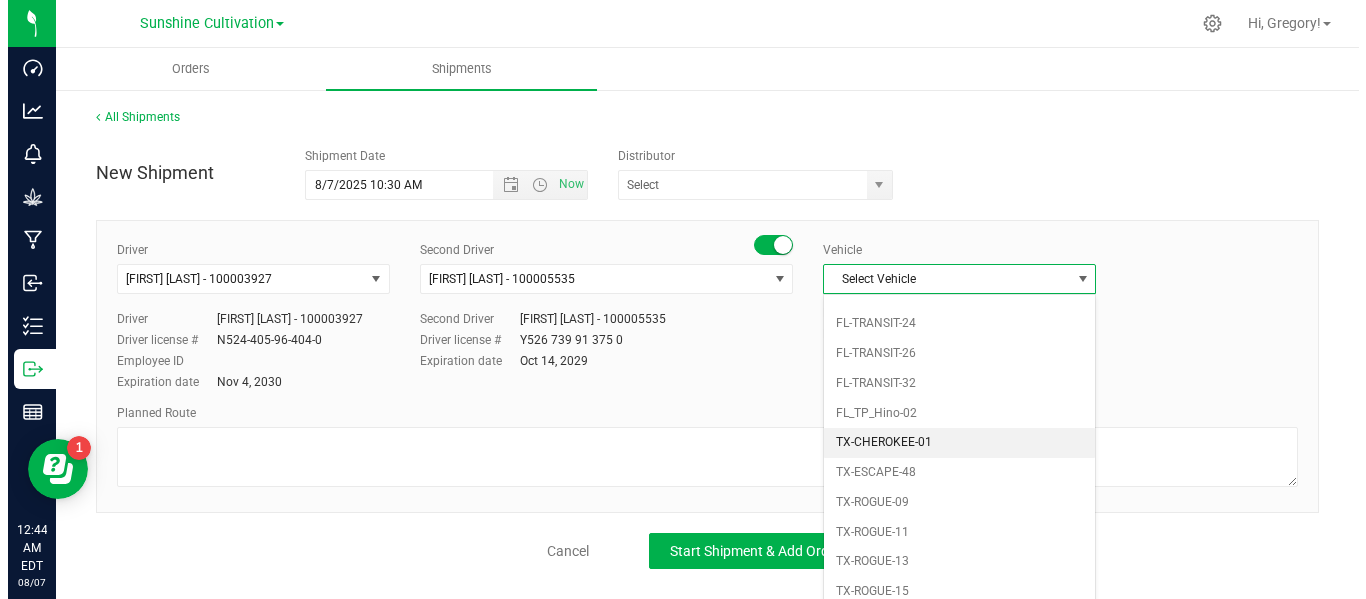 scroll, scrollTop: 1352, scrollLeft: 0, axis: vertical 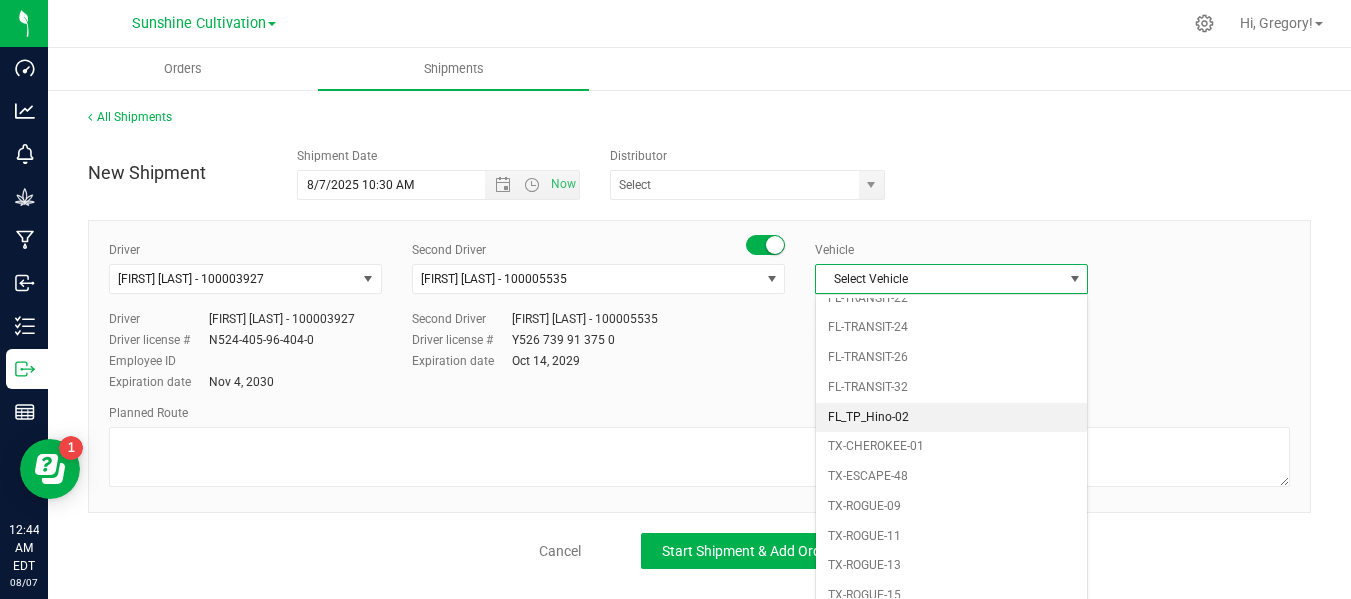 click on "FL_TP_Hino-02" at bounding box center [951, 418] 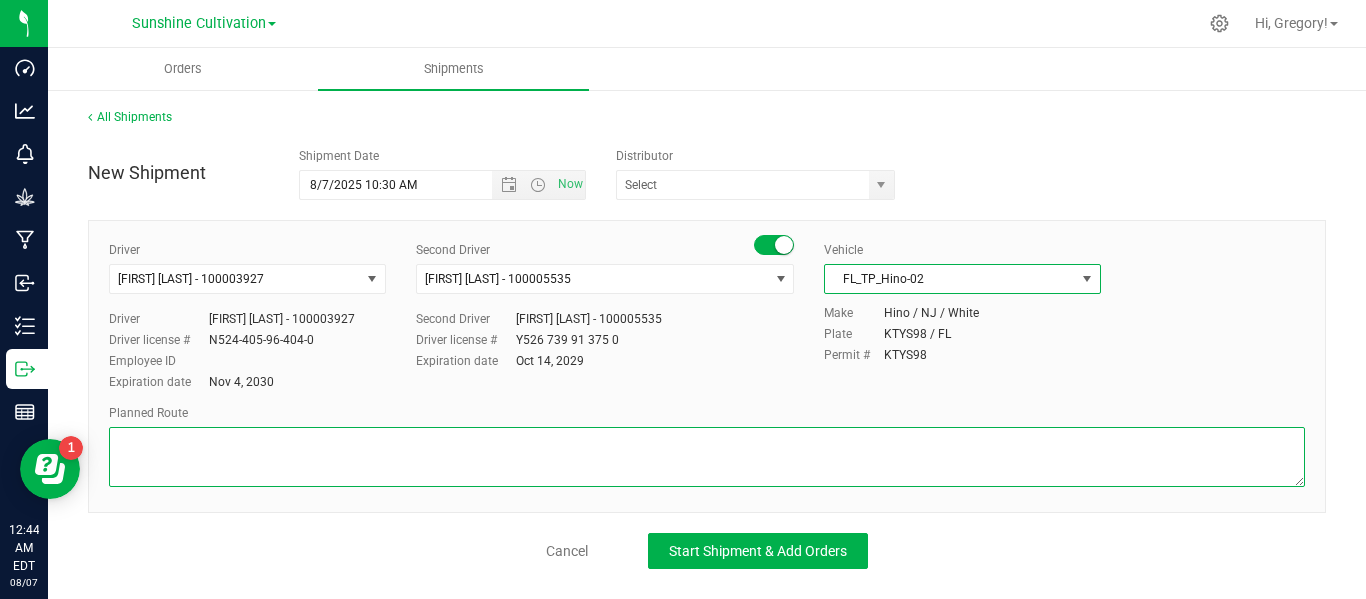 click at bounding box center (707, 457) 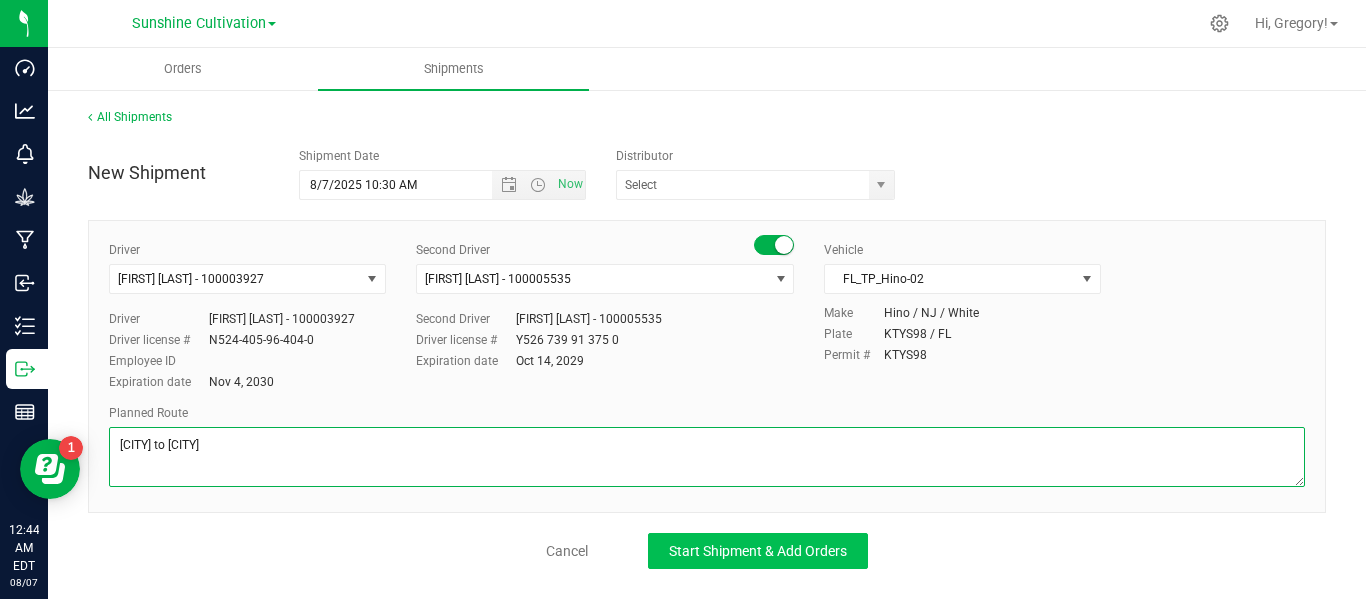 type on "[CITY] to [CITY]" 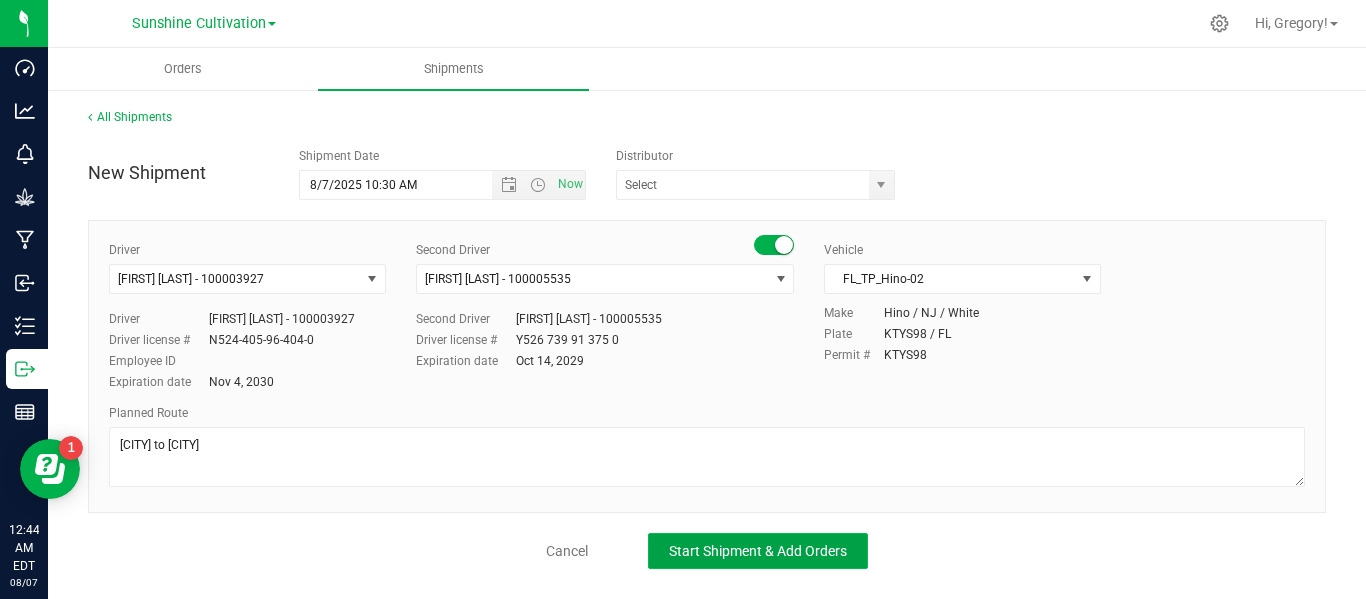 click on "Start Shipment & Add Orders" 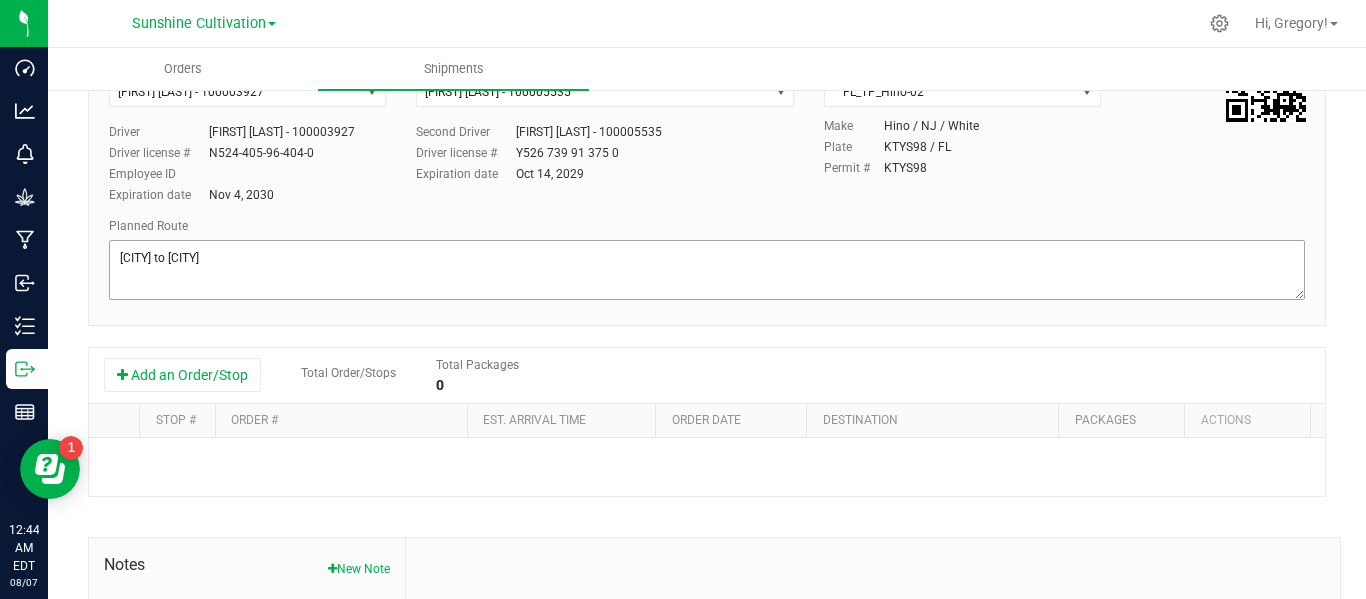scroll, scrollTop: 195, scrollLeft: 0, axis: vertical 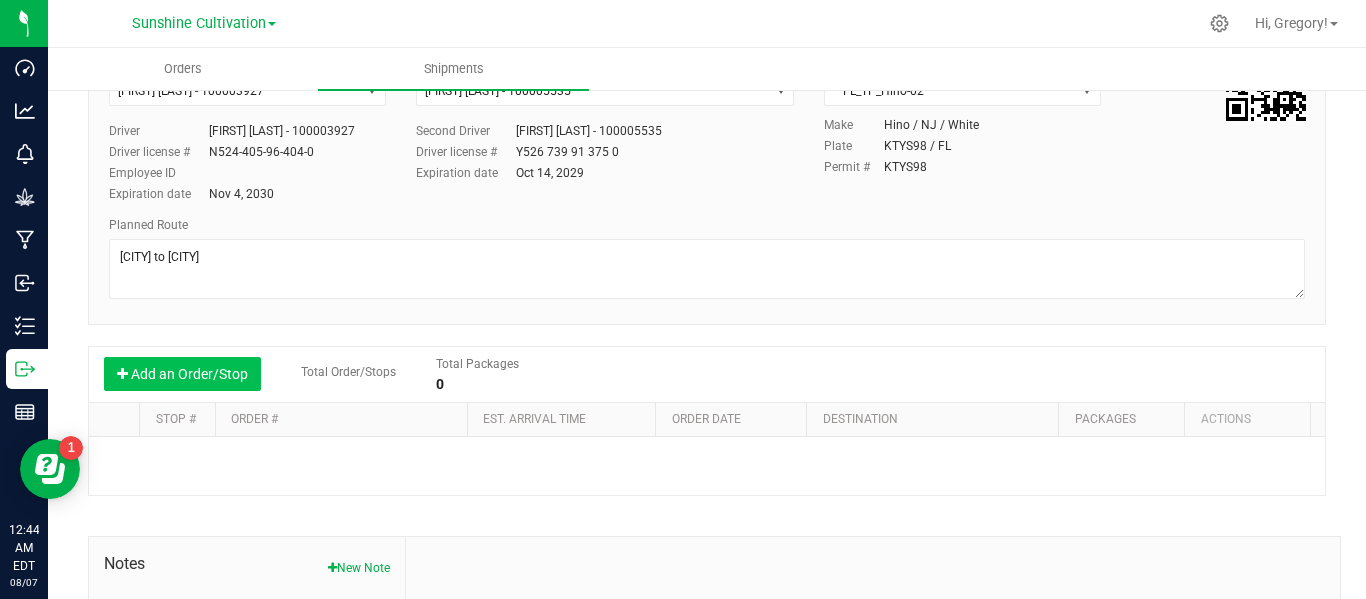 click on "Add an Order/Stop" at bounding box center [182, 374] 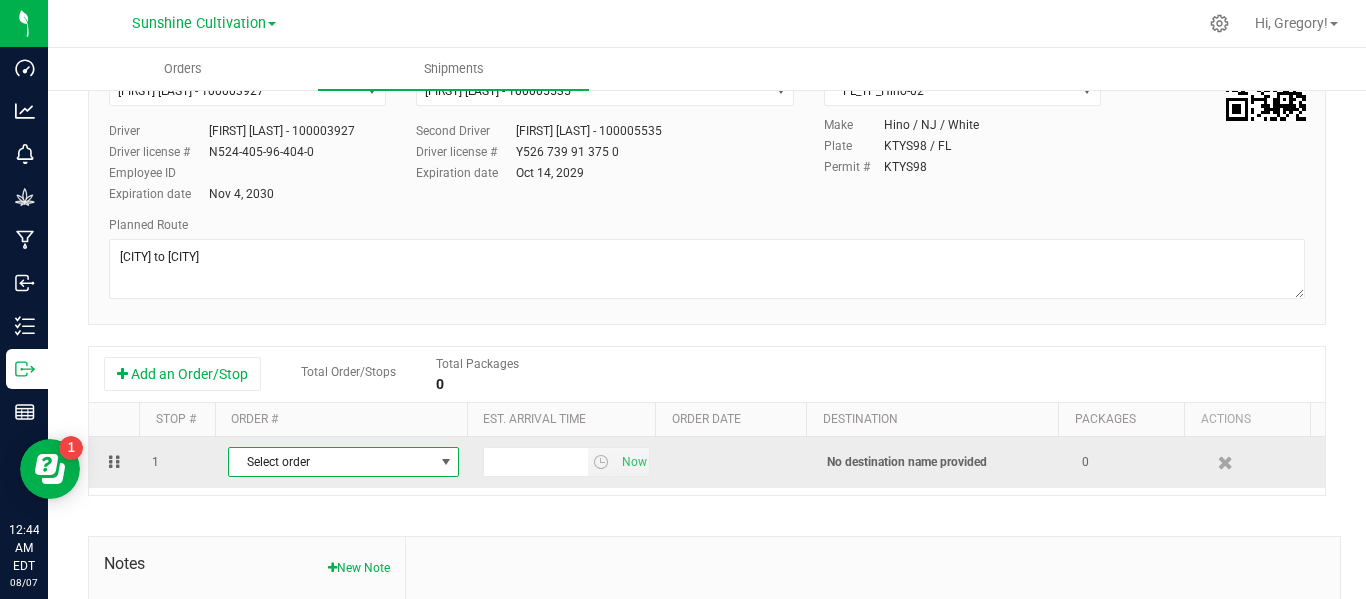 click on "Select order" at bounding box center (331, 462) 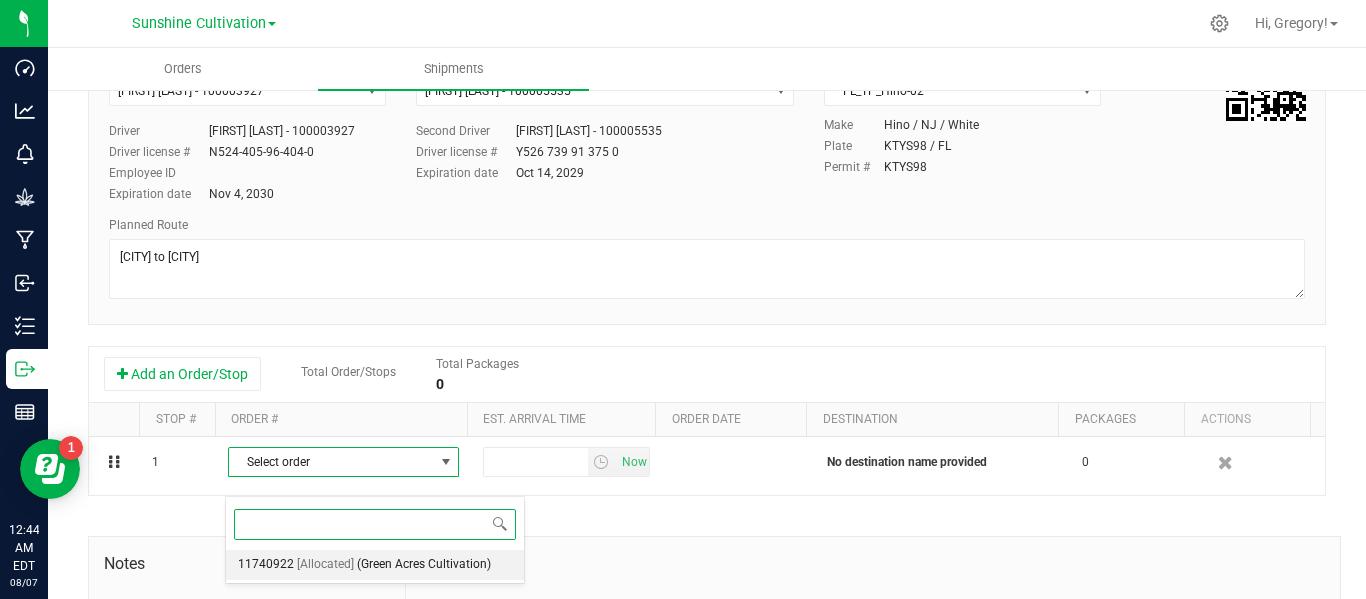click on "11740922" at bounding box center (266, 565) 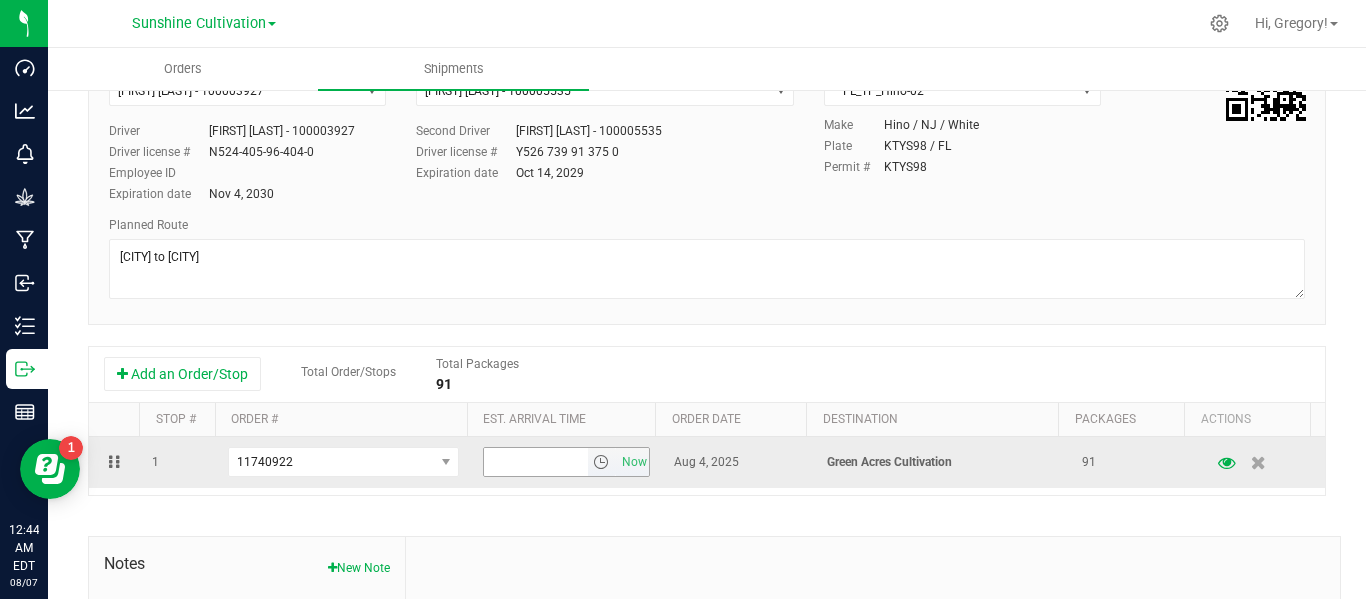 click at bounding box center [601, 462] 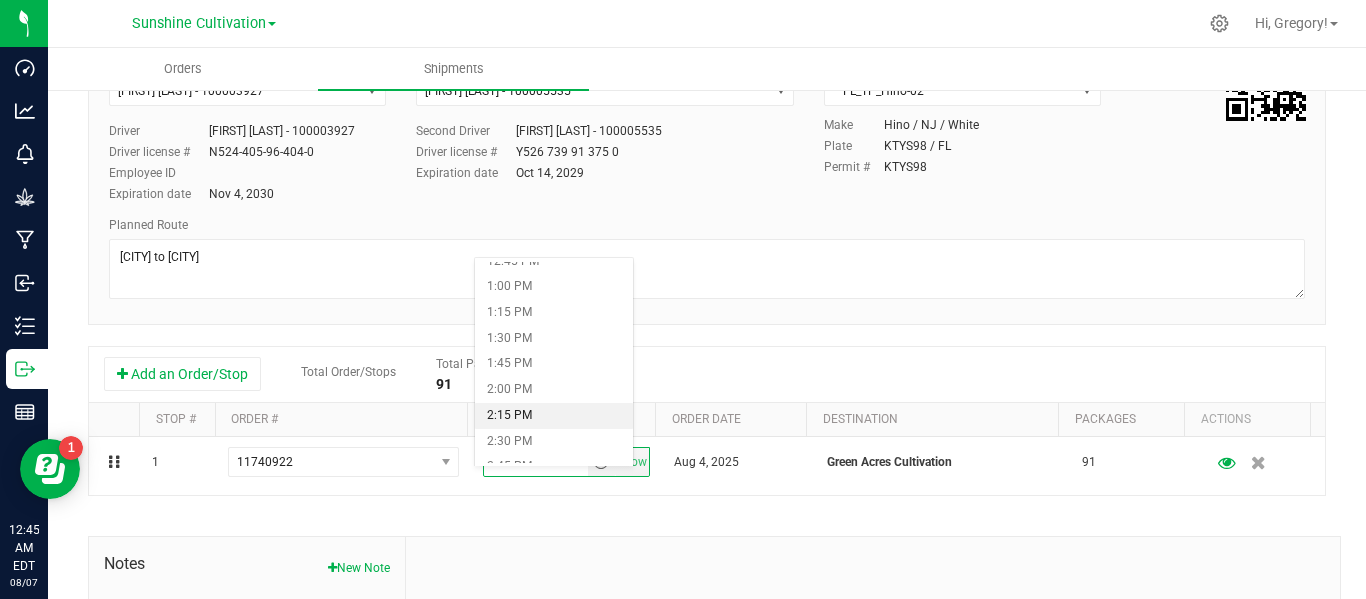 scroll, scrollTop: 1321, scrollLeft: 0, axis: vertical 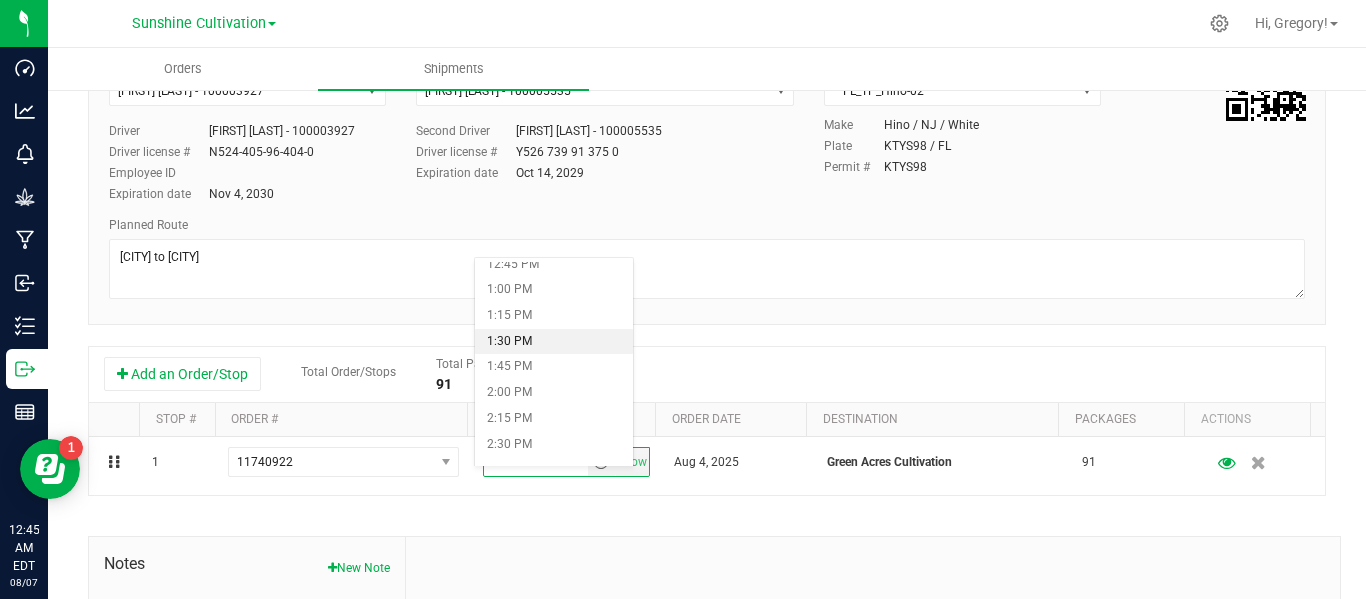 click on "1:30 PM" at bounding box center (554, 342) 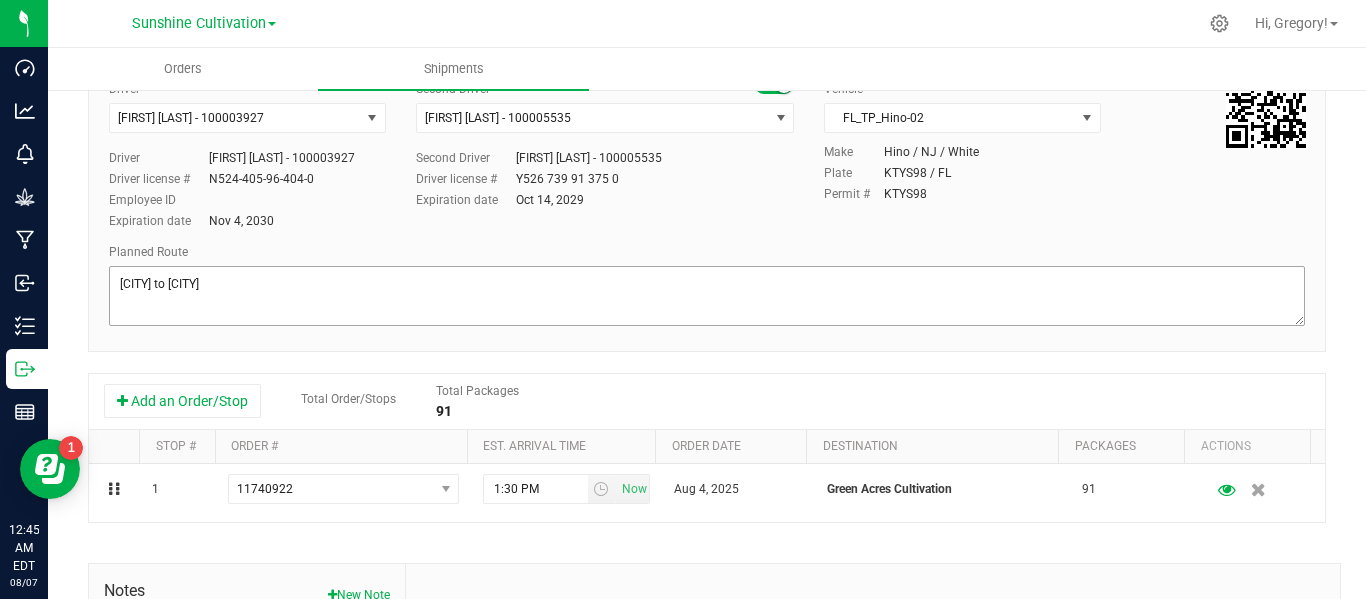 scroll, scrollTop: 0, scrollLeft: 0, axis: both 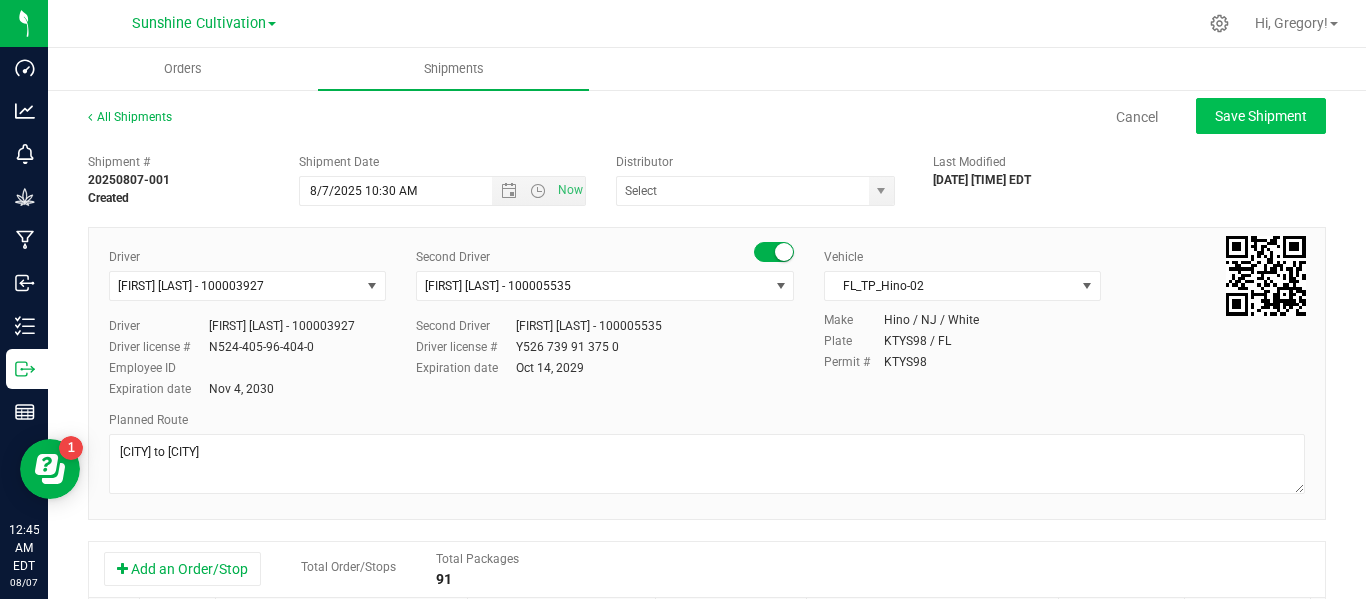 drag, startPoint x: 1264, startPoint y: 97, endPoint x: 1263, endPoint y: 115, distance: 18.027756 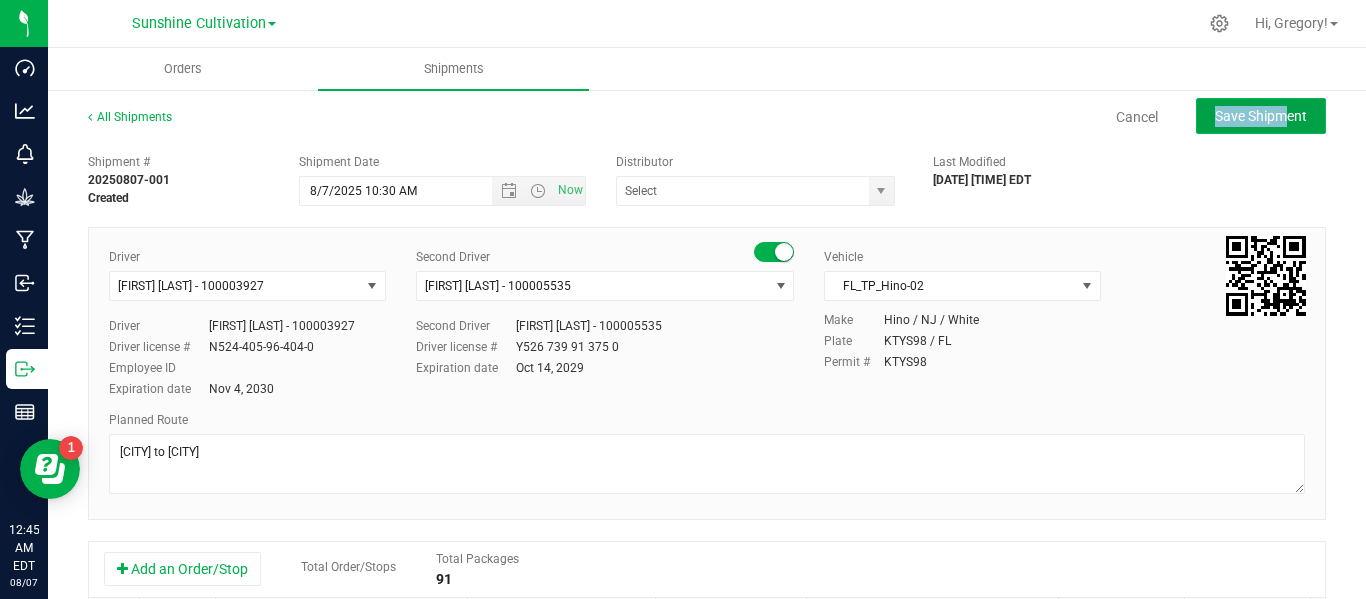 click on "Save Shipment" 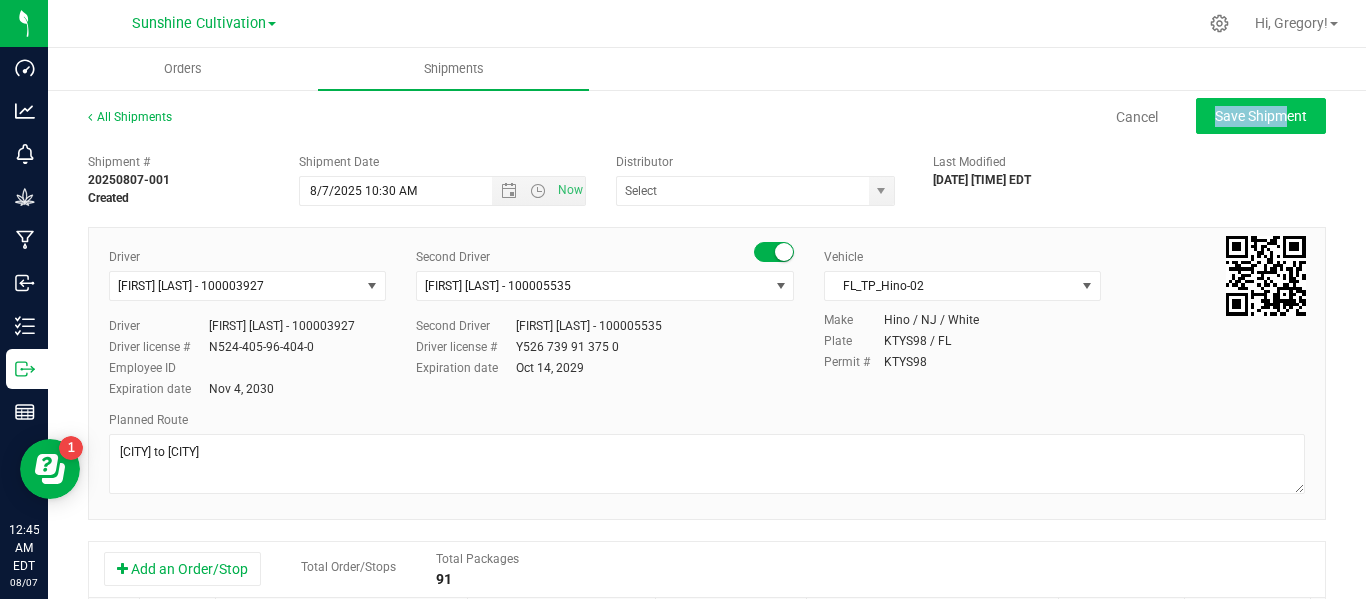 type on "[DATE] [TIME]" 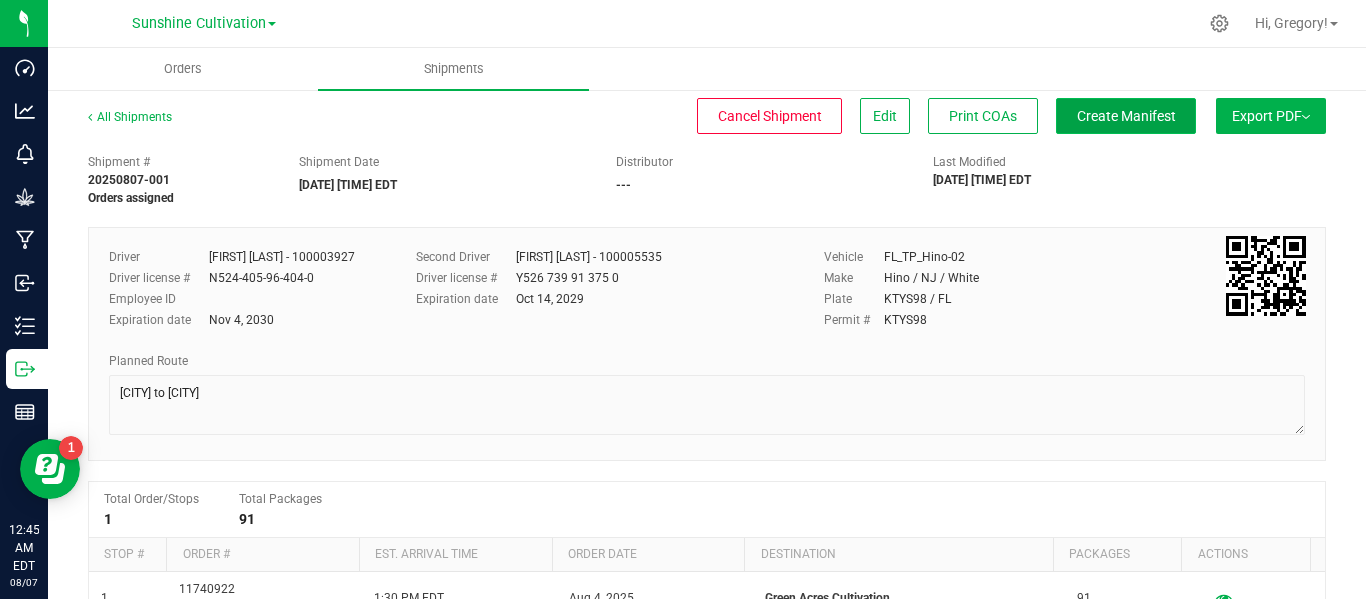 click on "Create Manifest" at bounding box center (1126, 116) 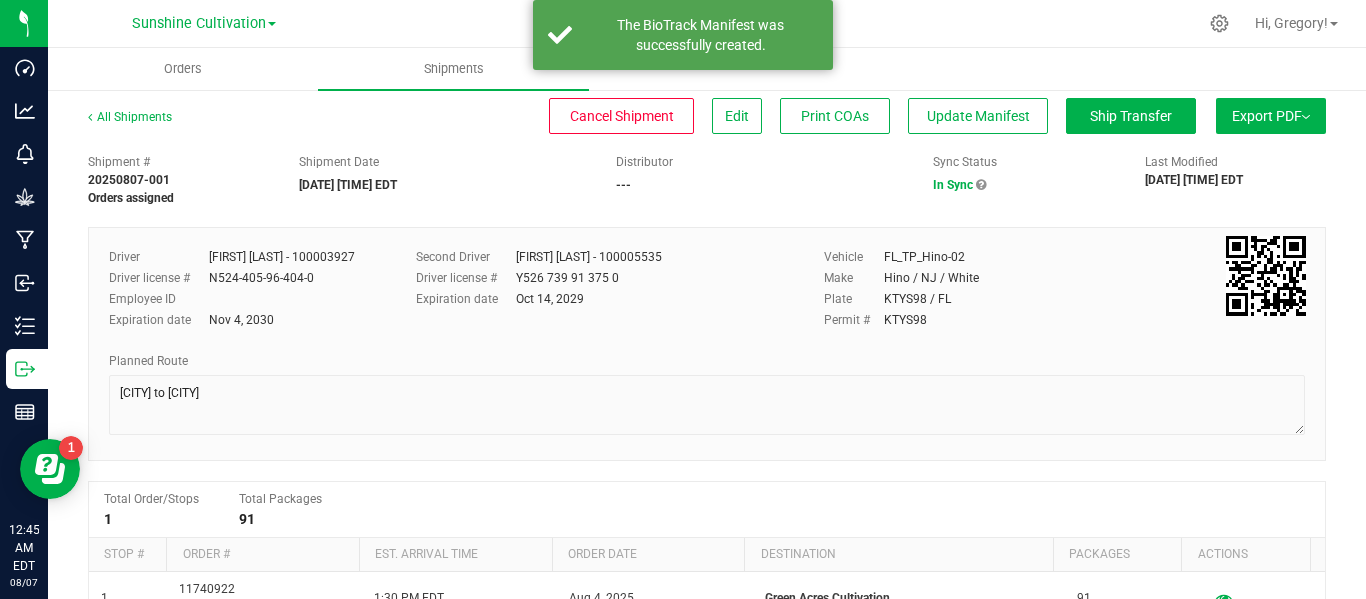 click on "Export PDF" at bounding box center [1271, 116] 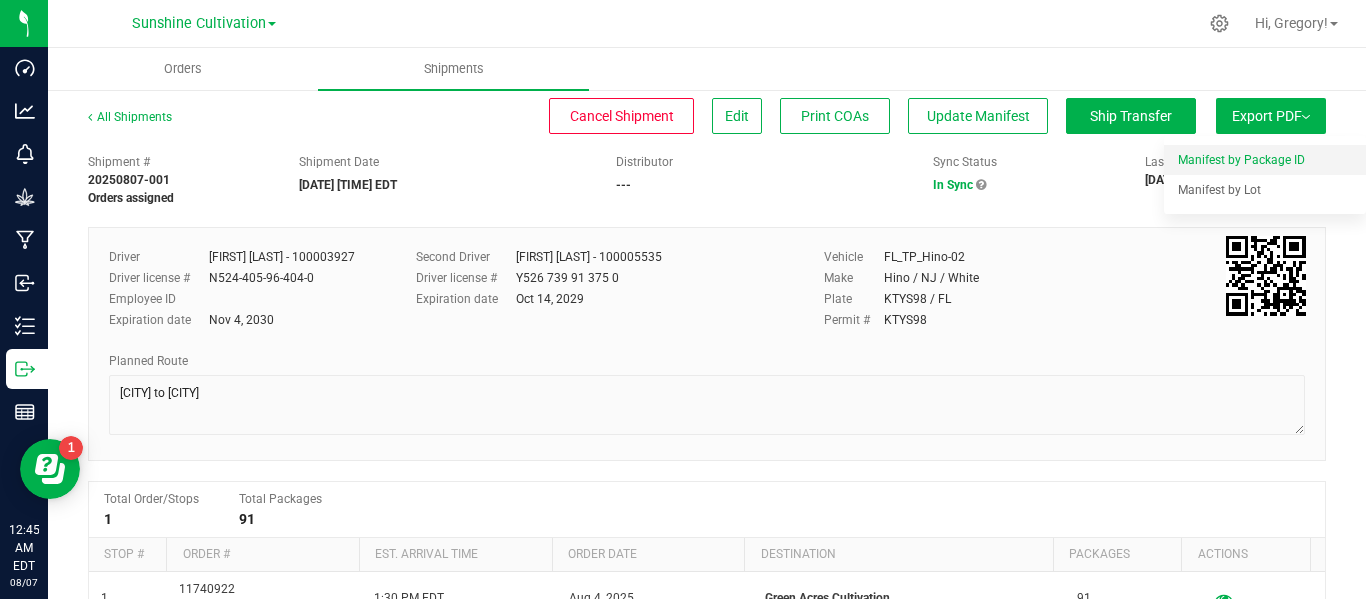 click on "Manifest by Package ID" at bounding box center [1241, 160] 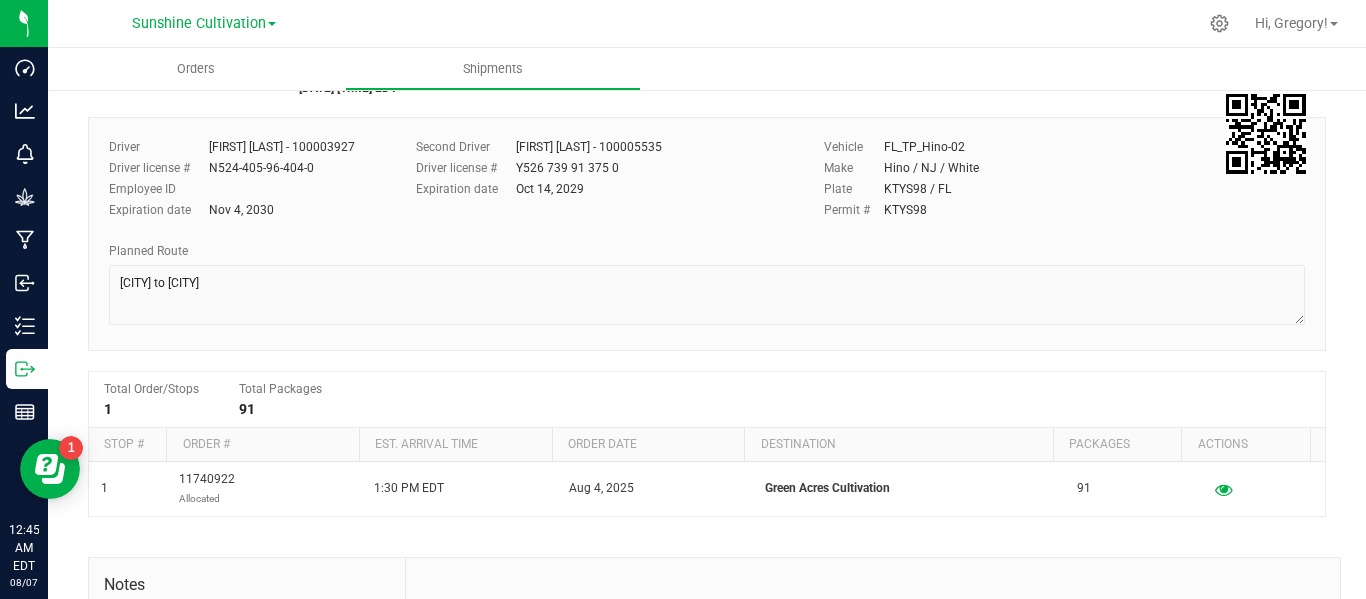 scroll, scrollTop: 0, scrollLeft: 0, axis: both 